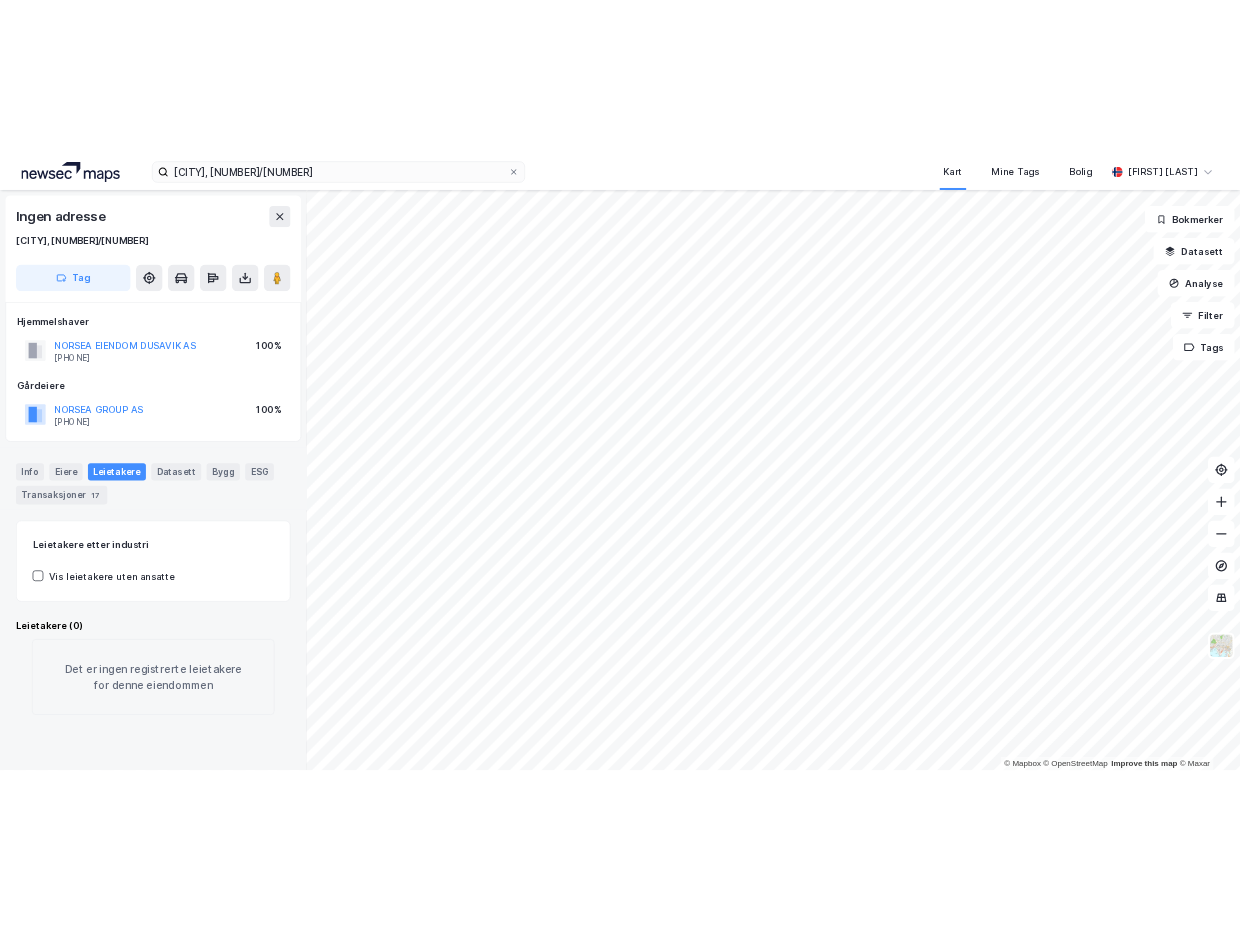 scroll, scrollTop: 0, scrollLeft: 0, axis: both 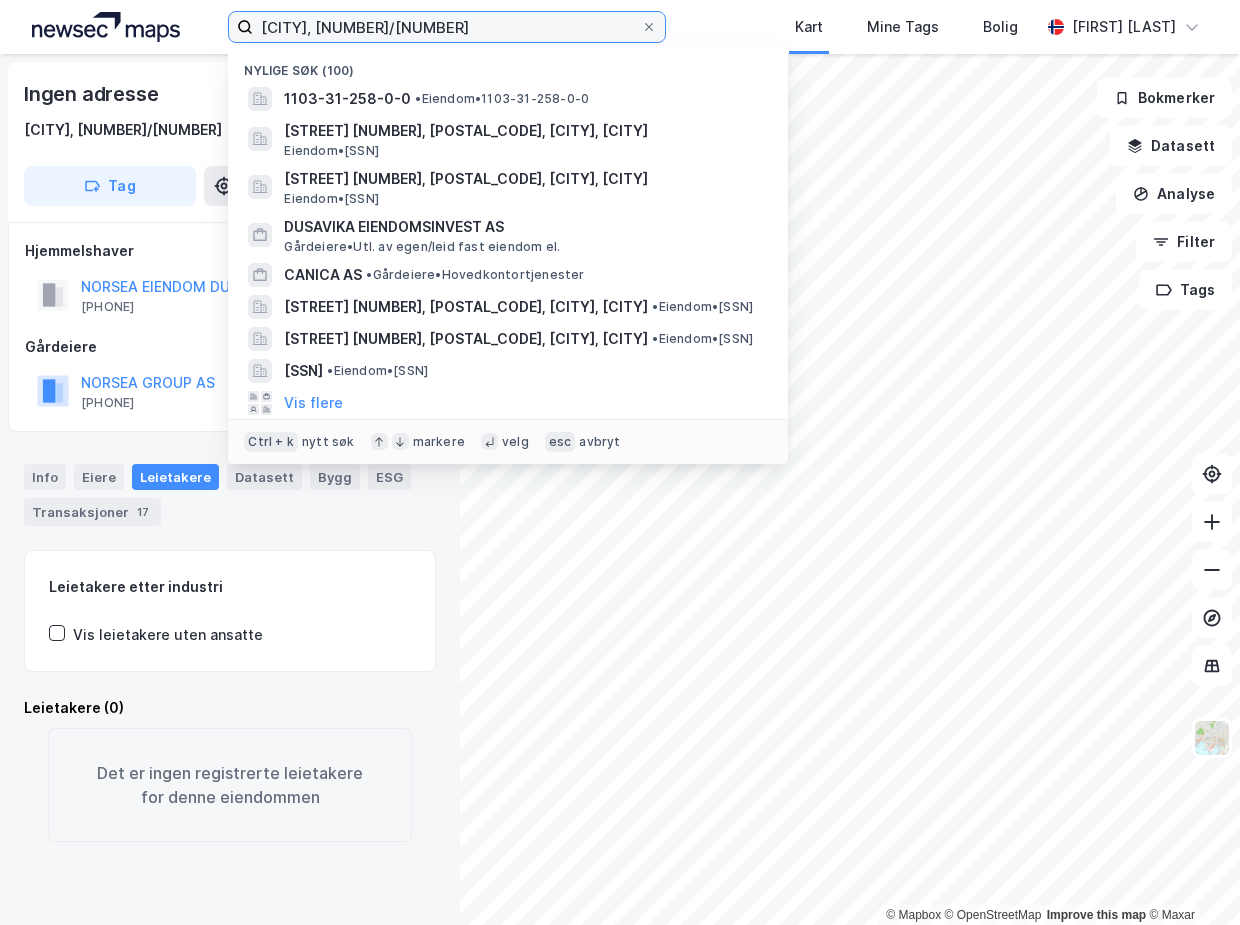 click on "[CITY], [NUMBER]/[NUMBER]" at bounding box center [446, 27] 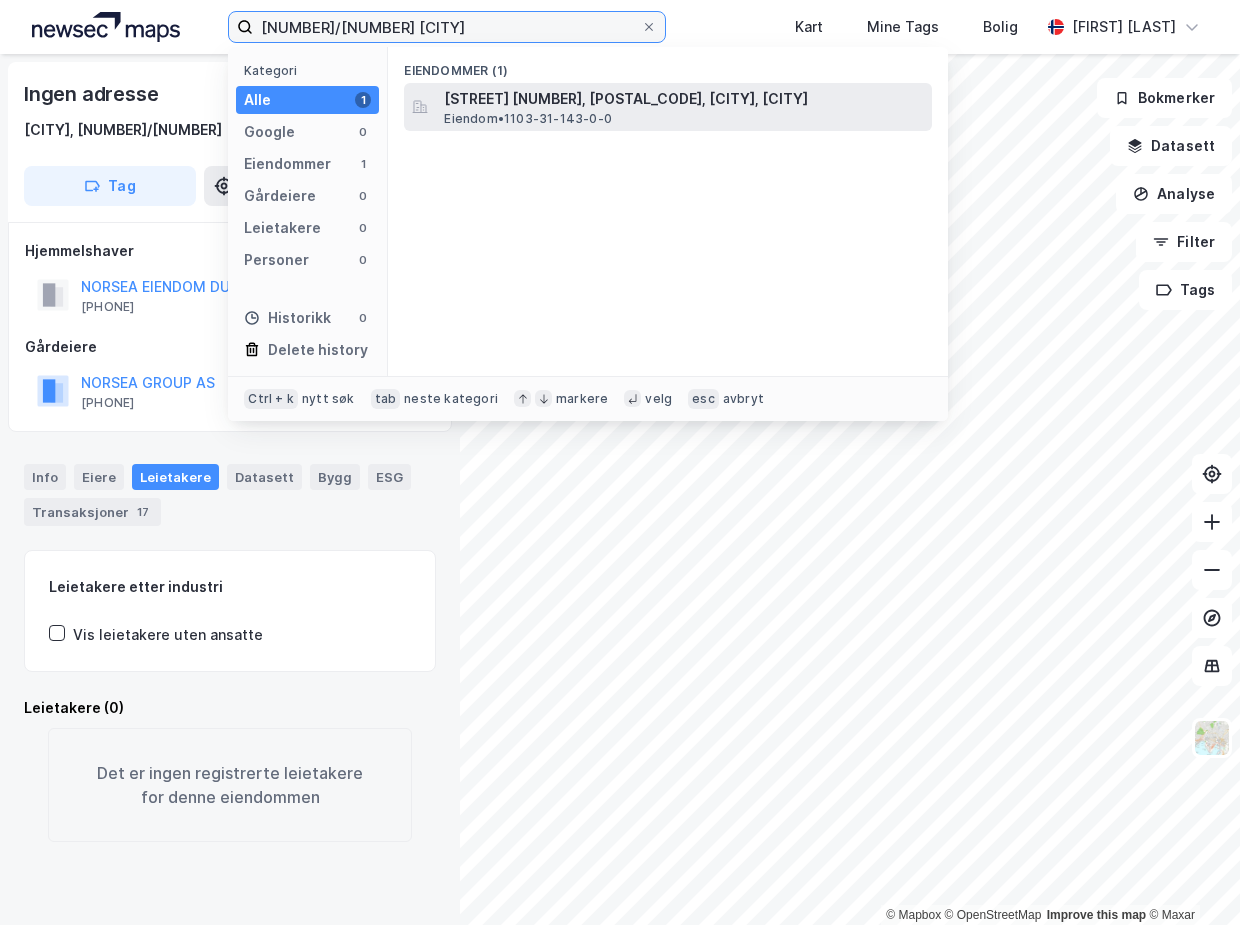type on "[NUMBER]/[NUMBER] [CITY]" 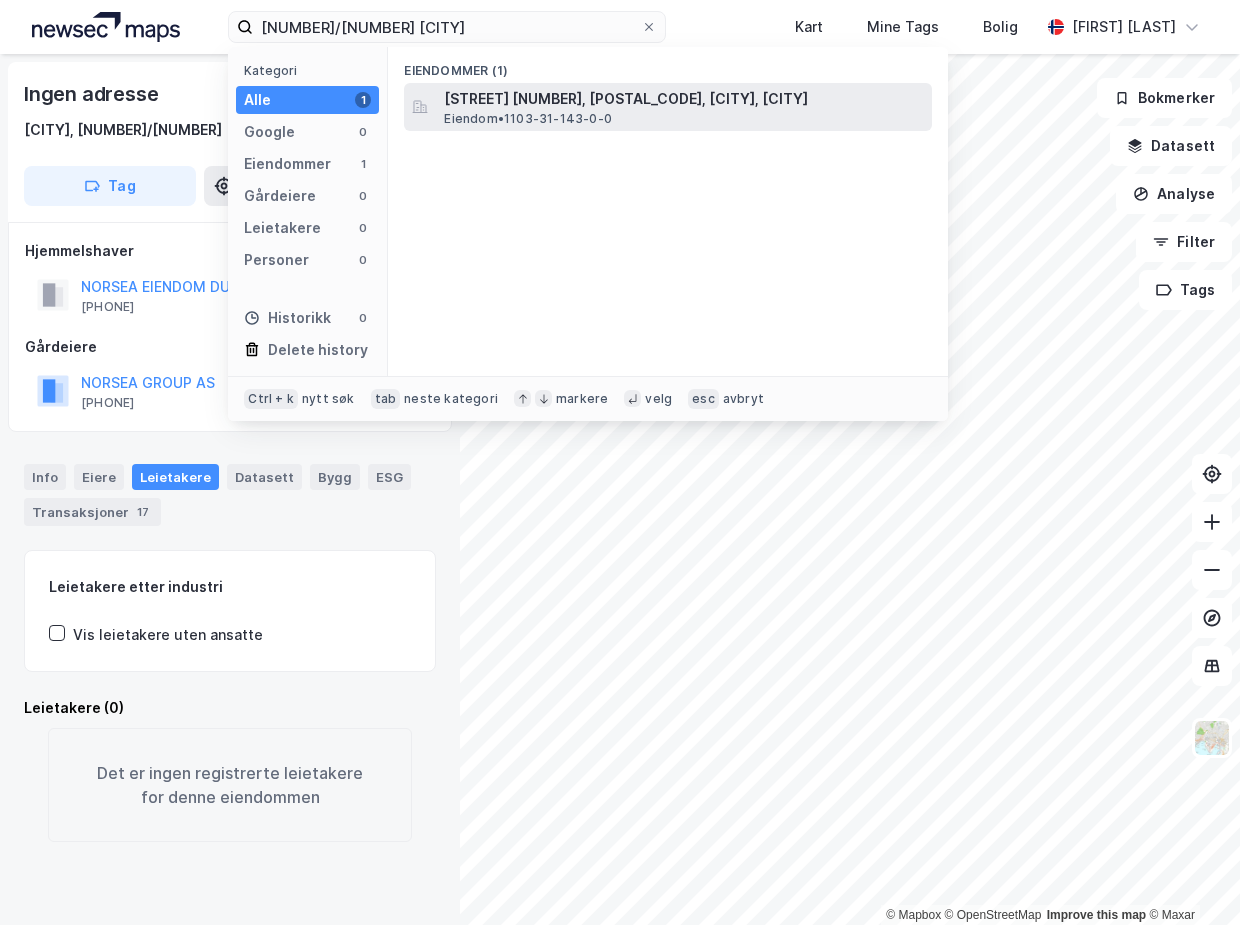 click on "[STREET] [NUMBER], [POSTAL_CODE], [CITY], [CITY]" at bounding box center (684, 99) 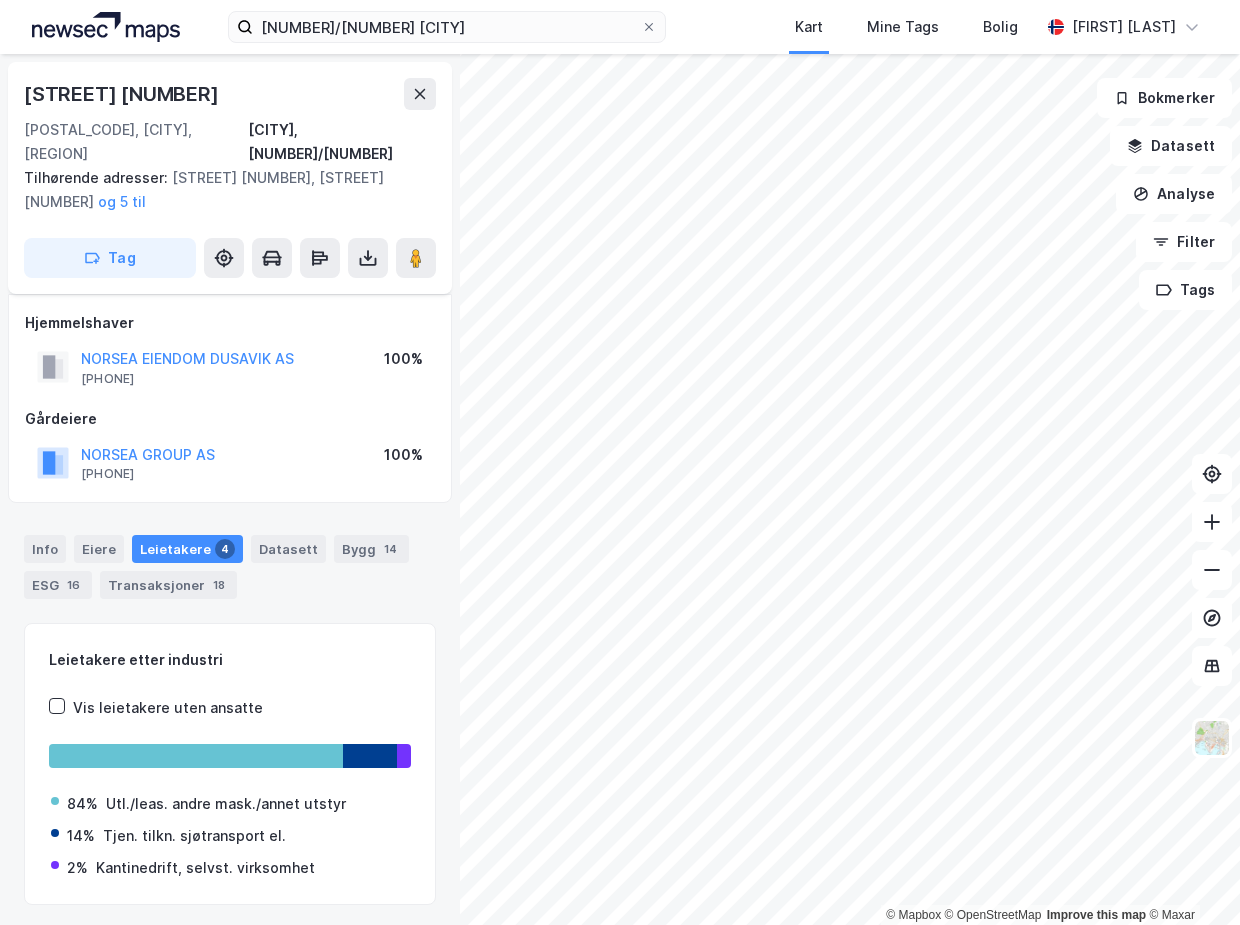 scroll, scrollTop: 34, scrollLeft: 0, axis: vertical 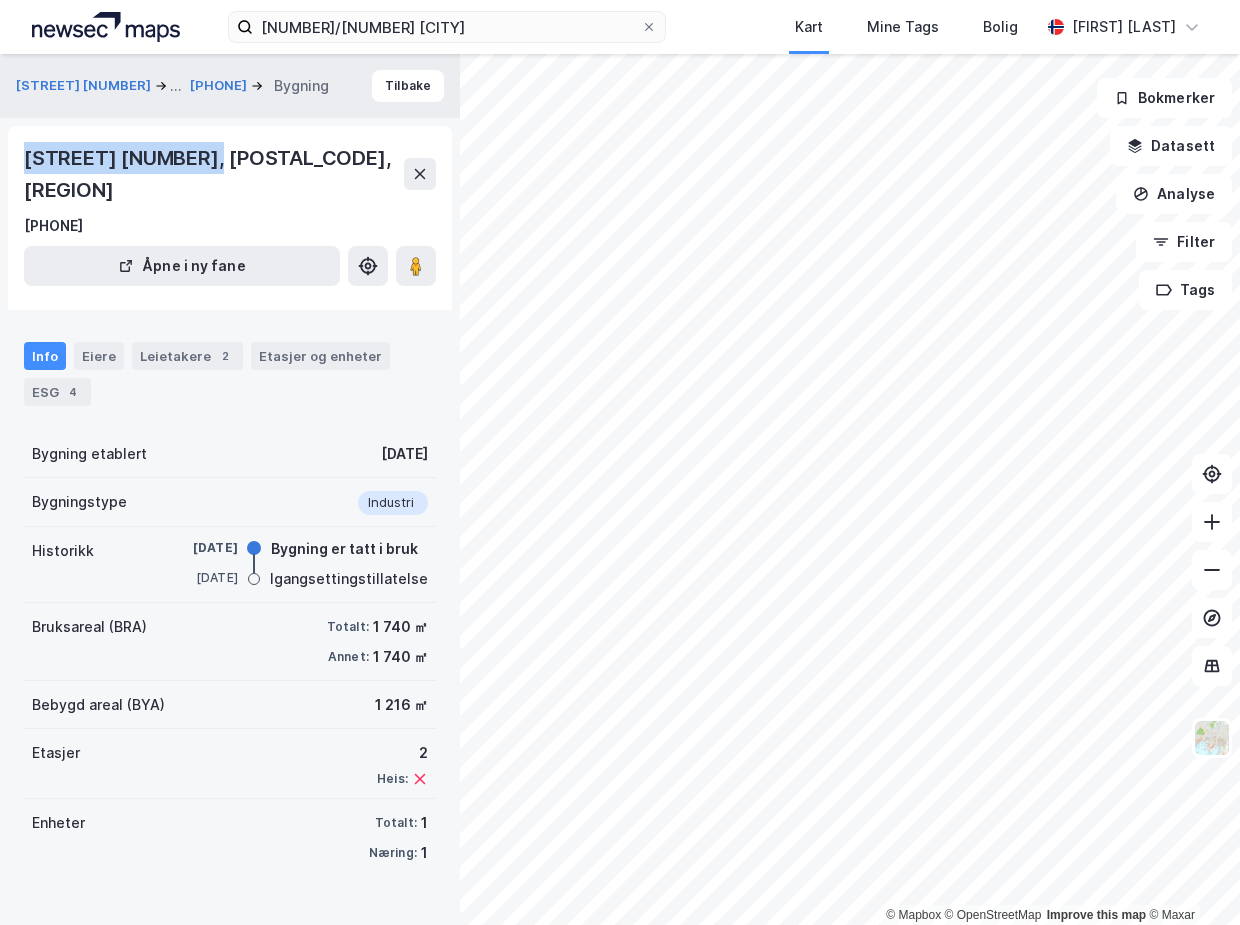 drag, startPoint x: 33, startPoint y: 155, endPoint x: 197, endPoint y: 159, distance: 164.04877 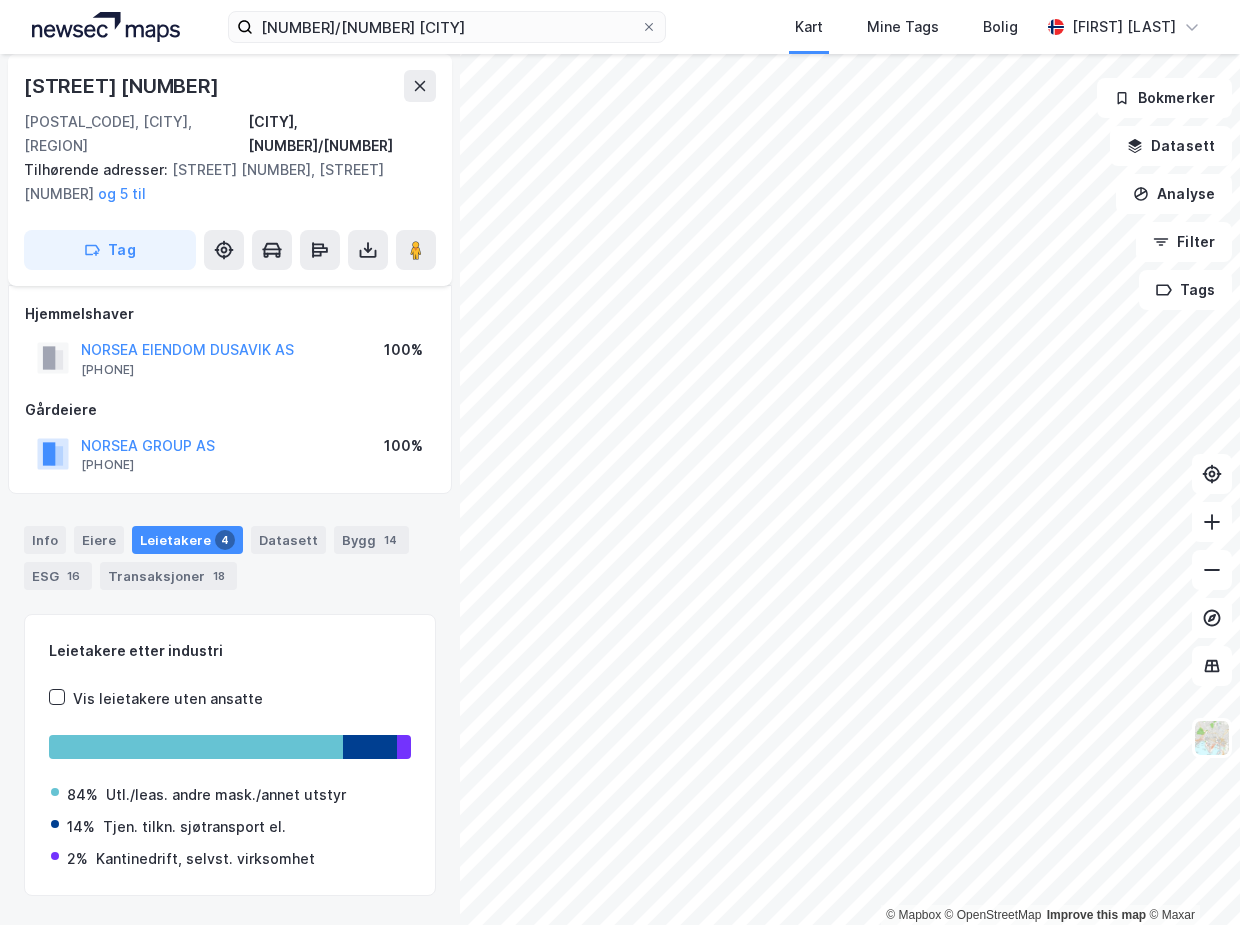 scroll, scrollTop: 0, scrollLeft: 0, axis: both 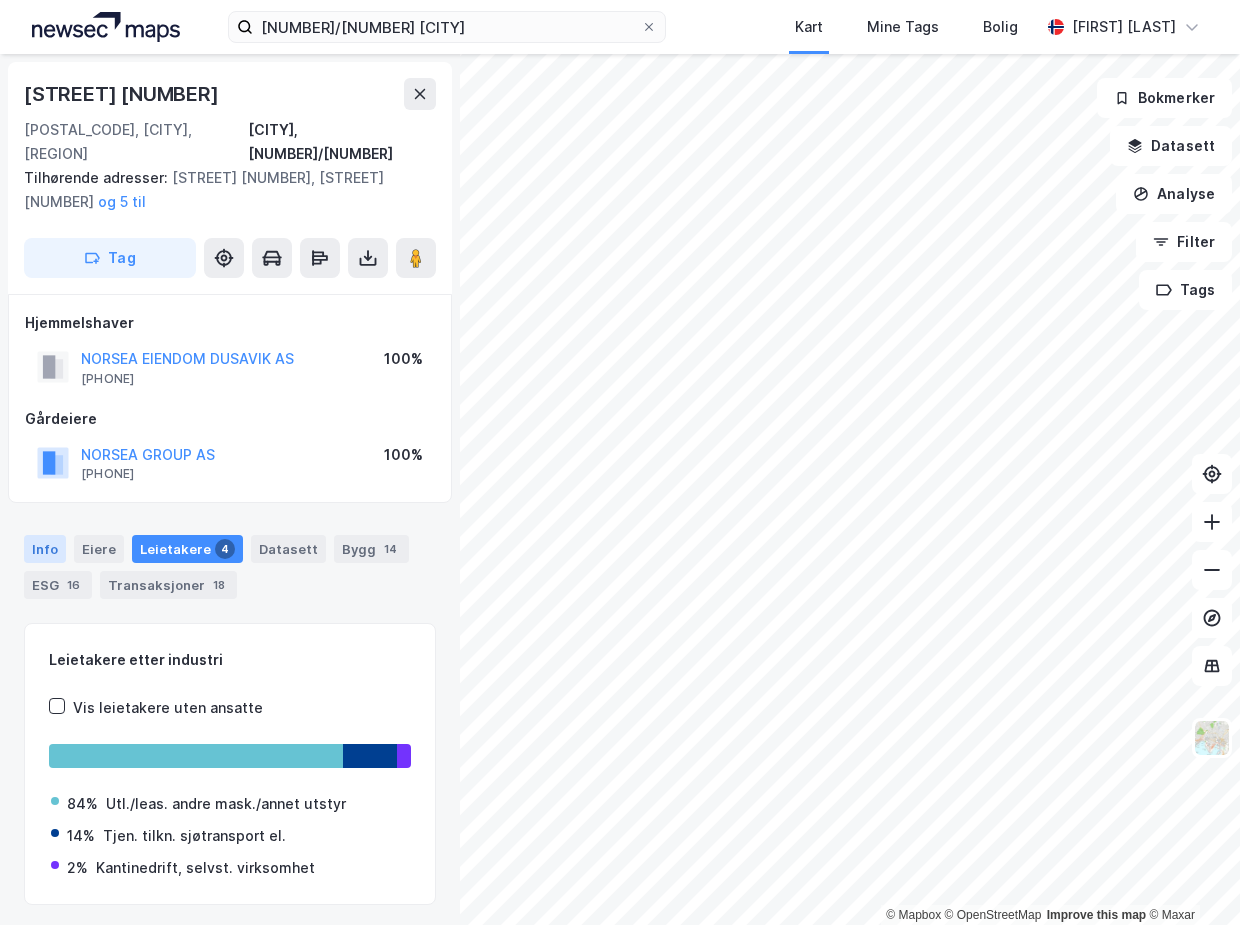 click on "Info" at bounding box center (45, 549) 